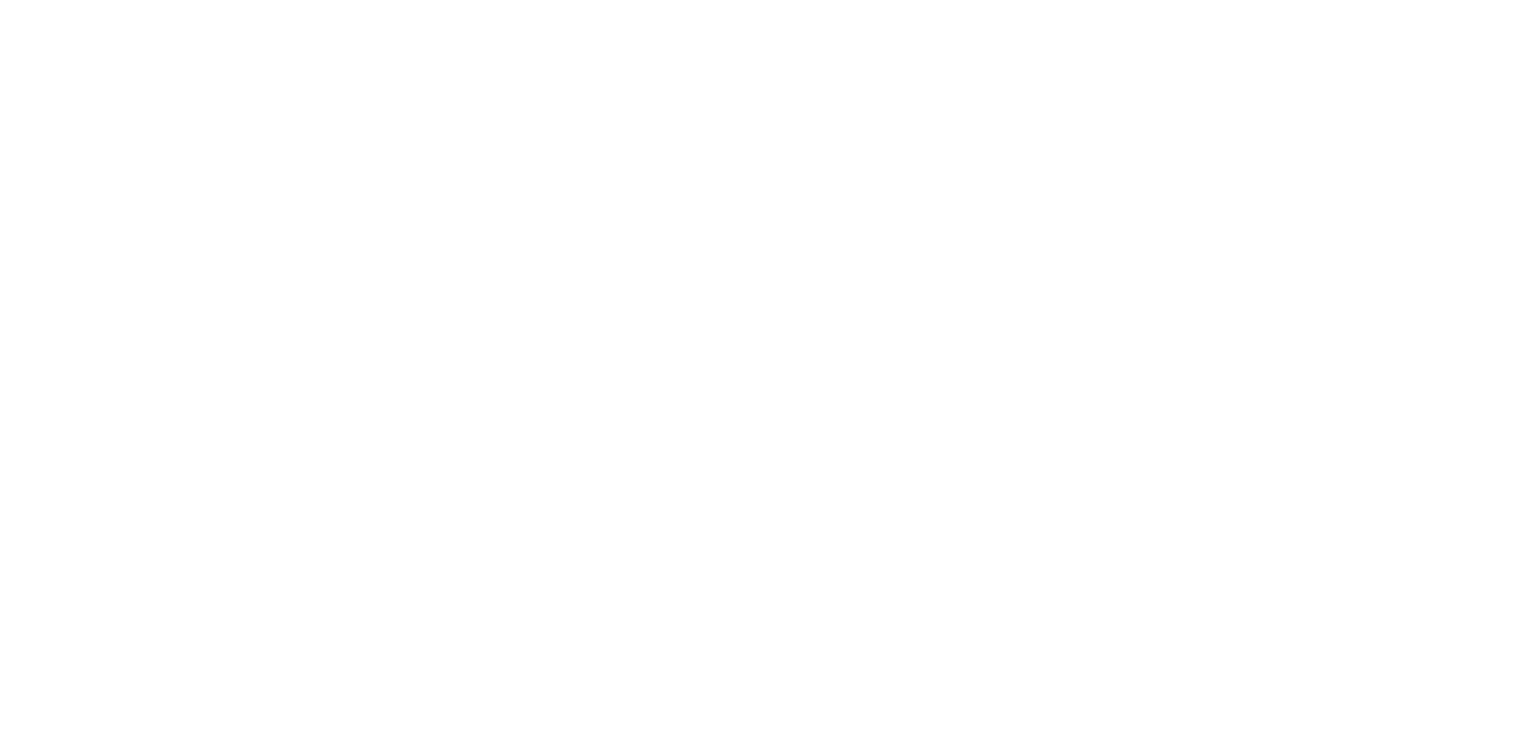 scroll, scrollTop: 0, scrollLeft: 0, axis: both 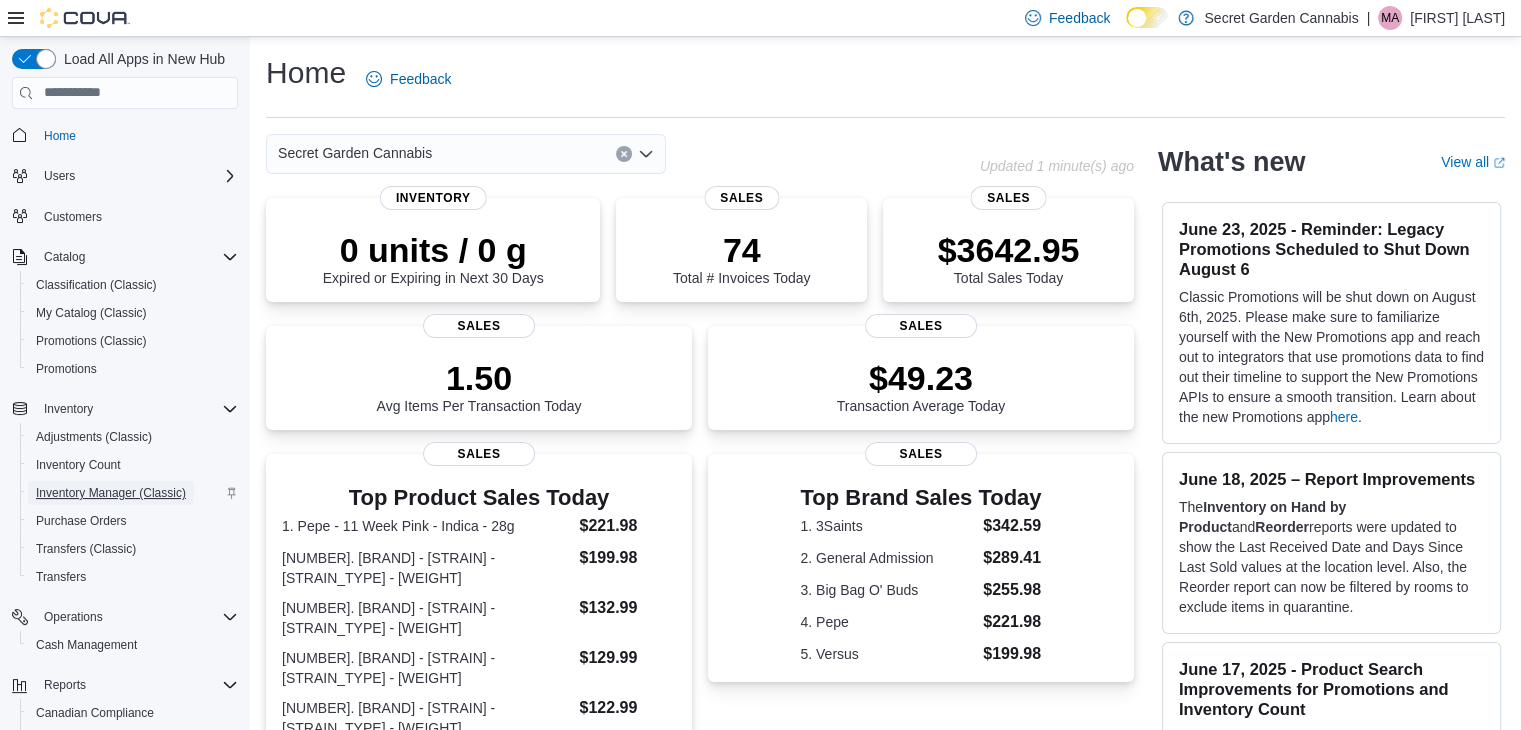 click on "Inventory Manager (Classic)" at bounding box center (111, 493) 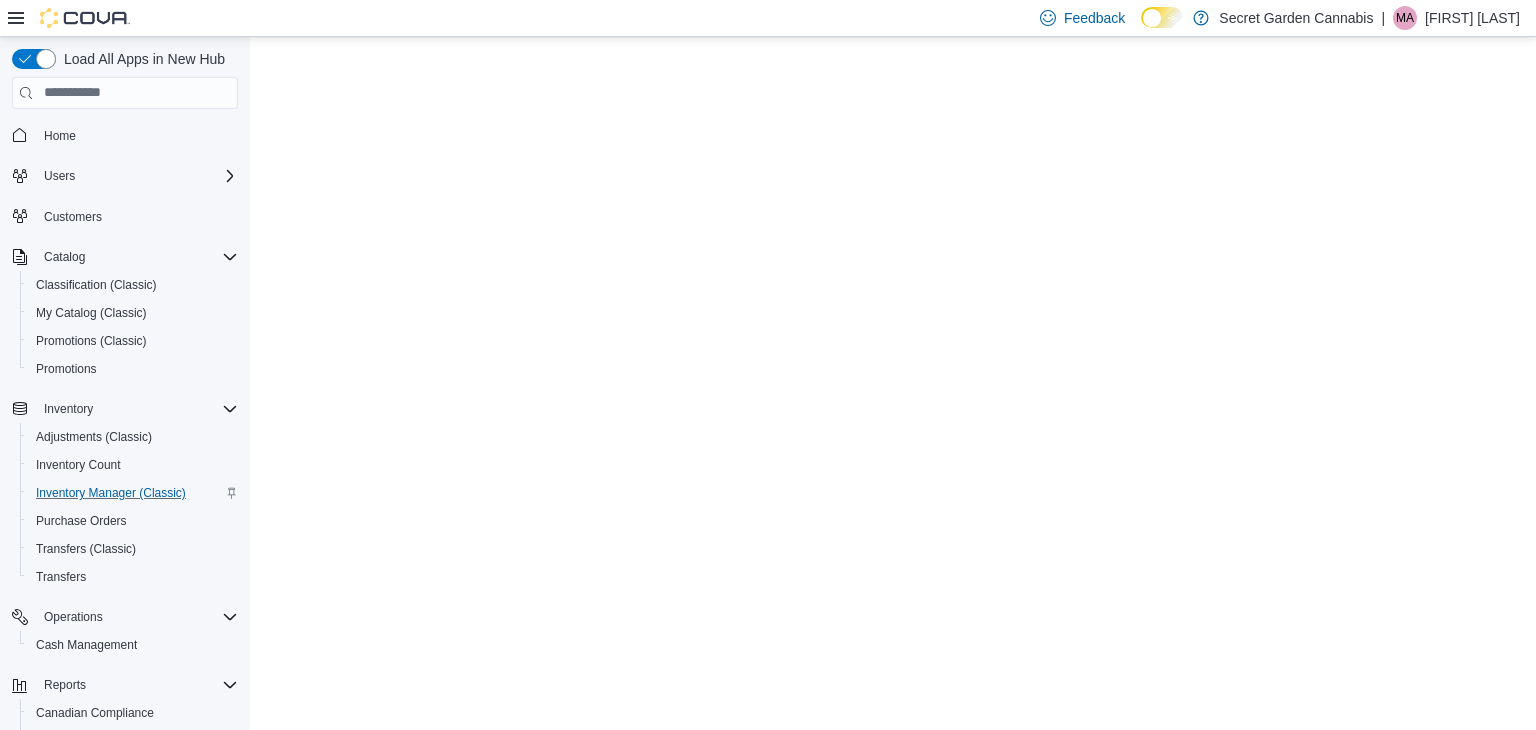 scroll, scrollTop: 0, scrollLeft: 0, axis: both 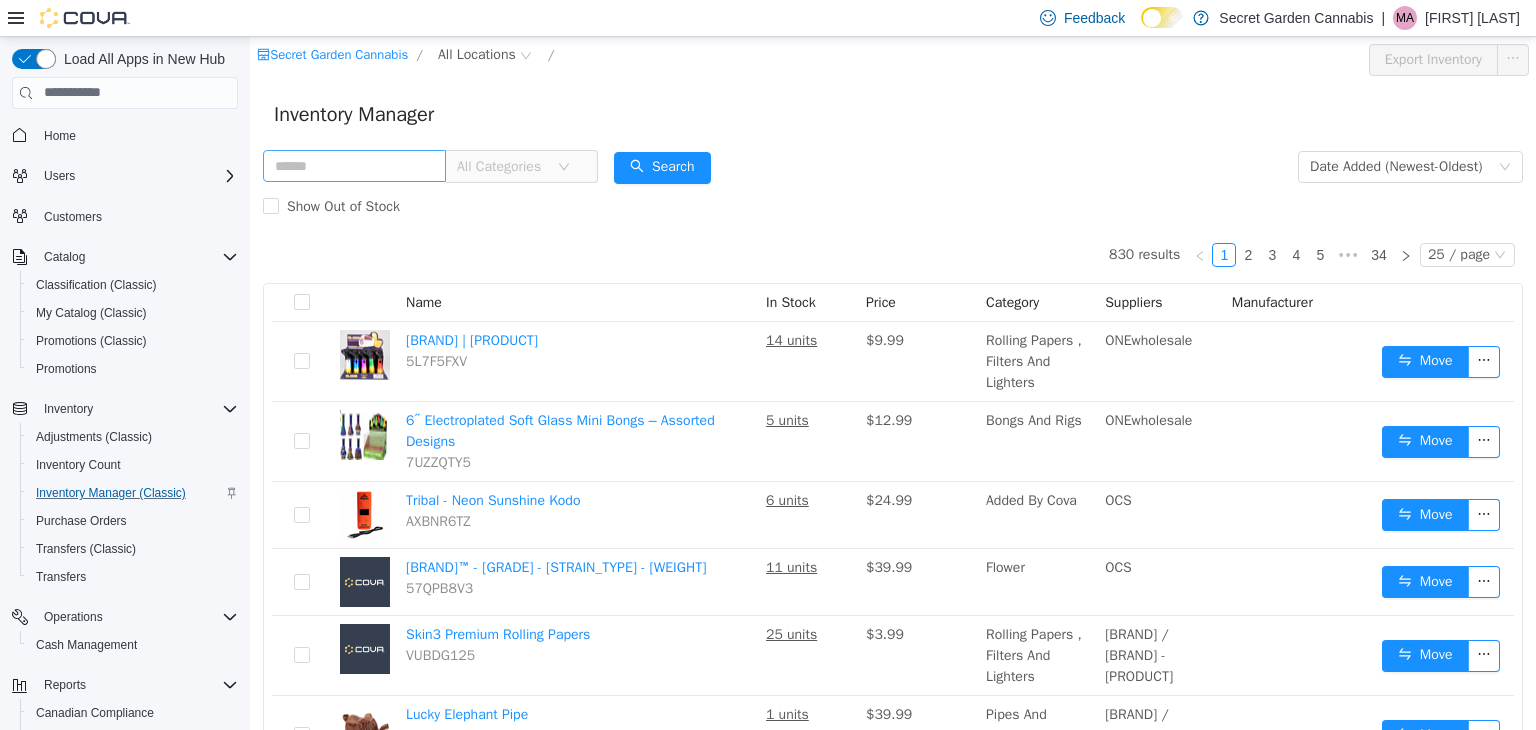 click at bounding box center [354, 165] 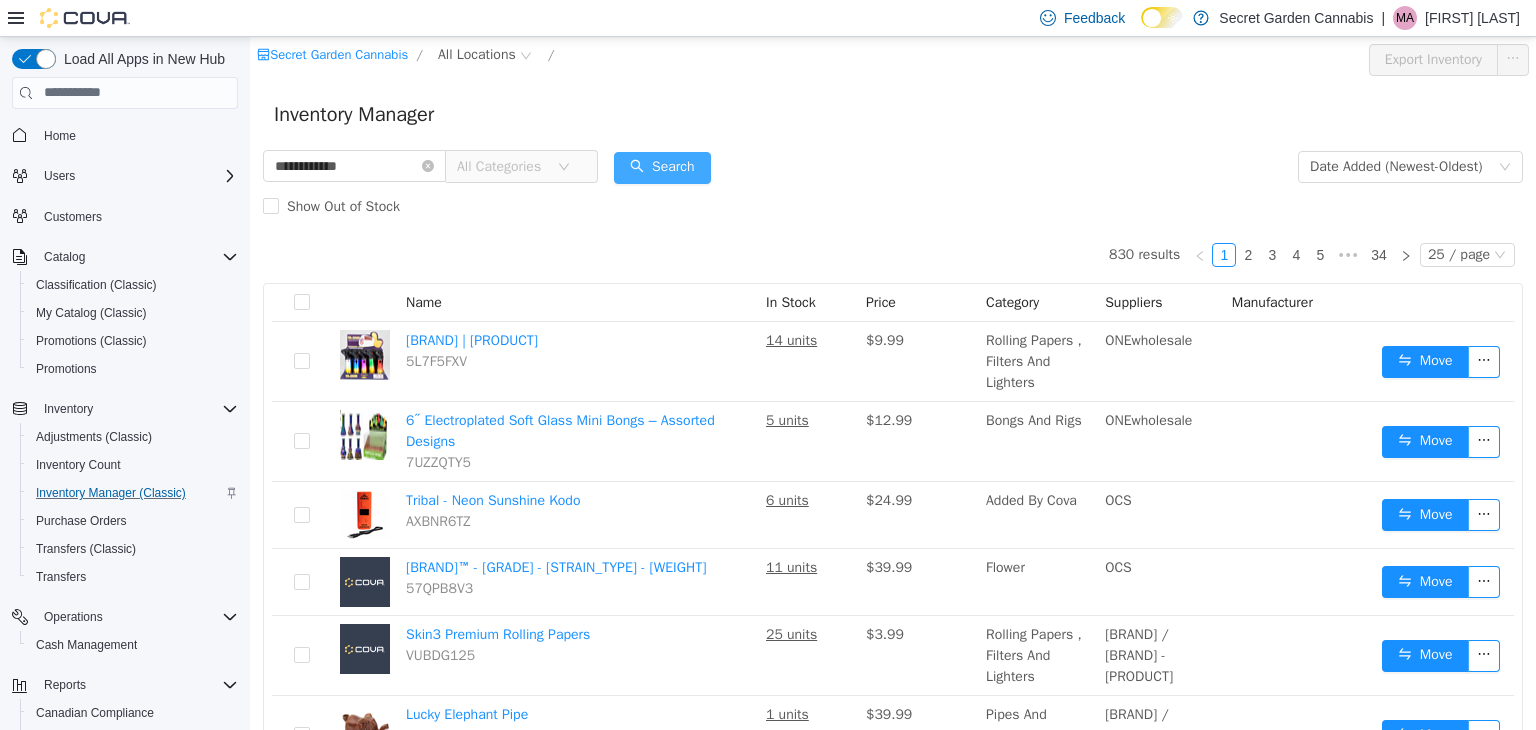 click on "Search" at bounding box center [662, 167] 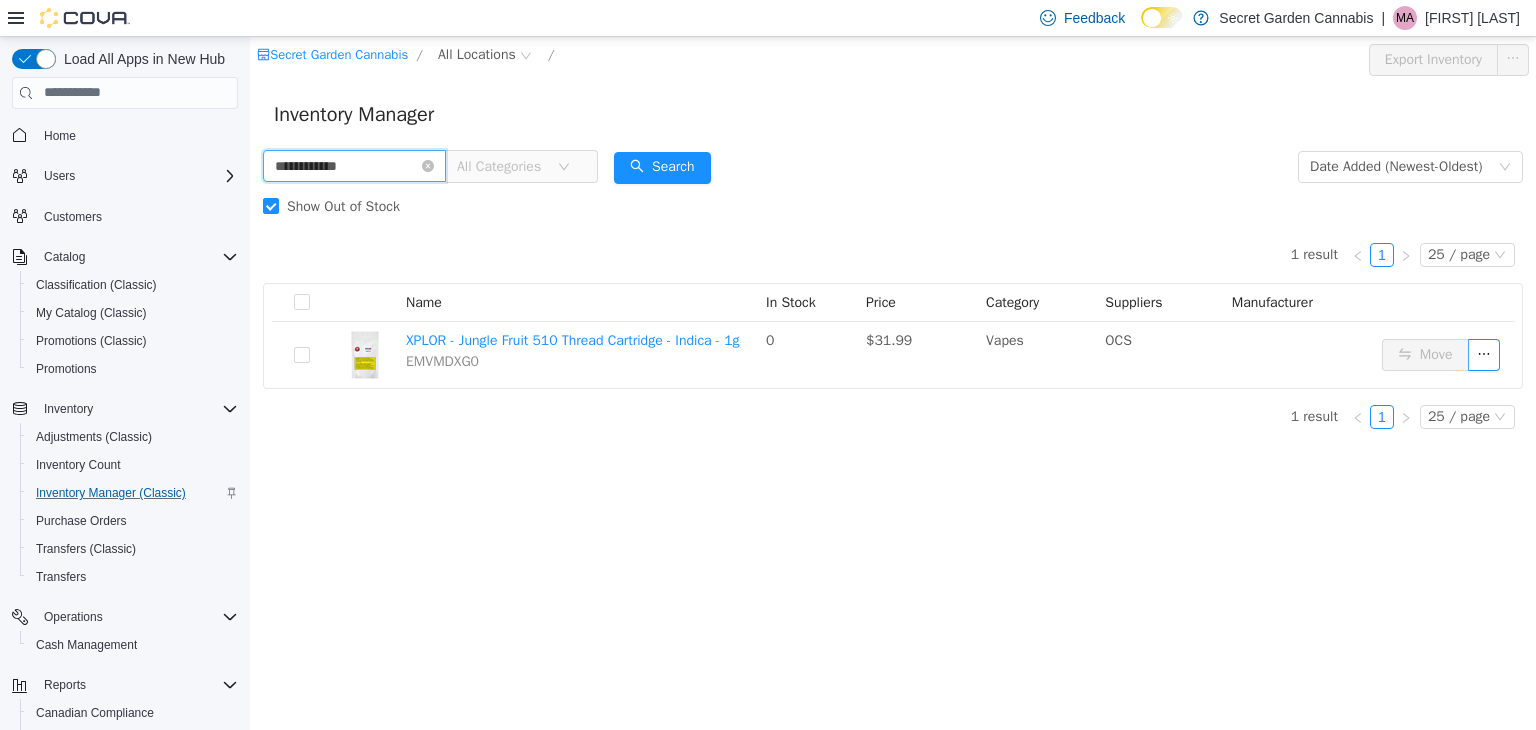click on "**********" at bounding box center [354, 165] 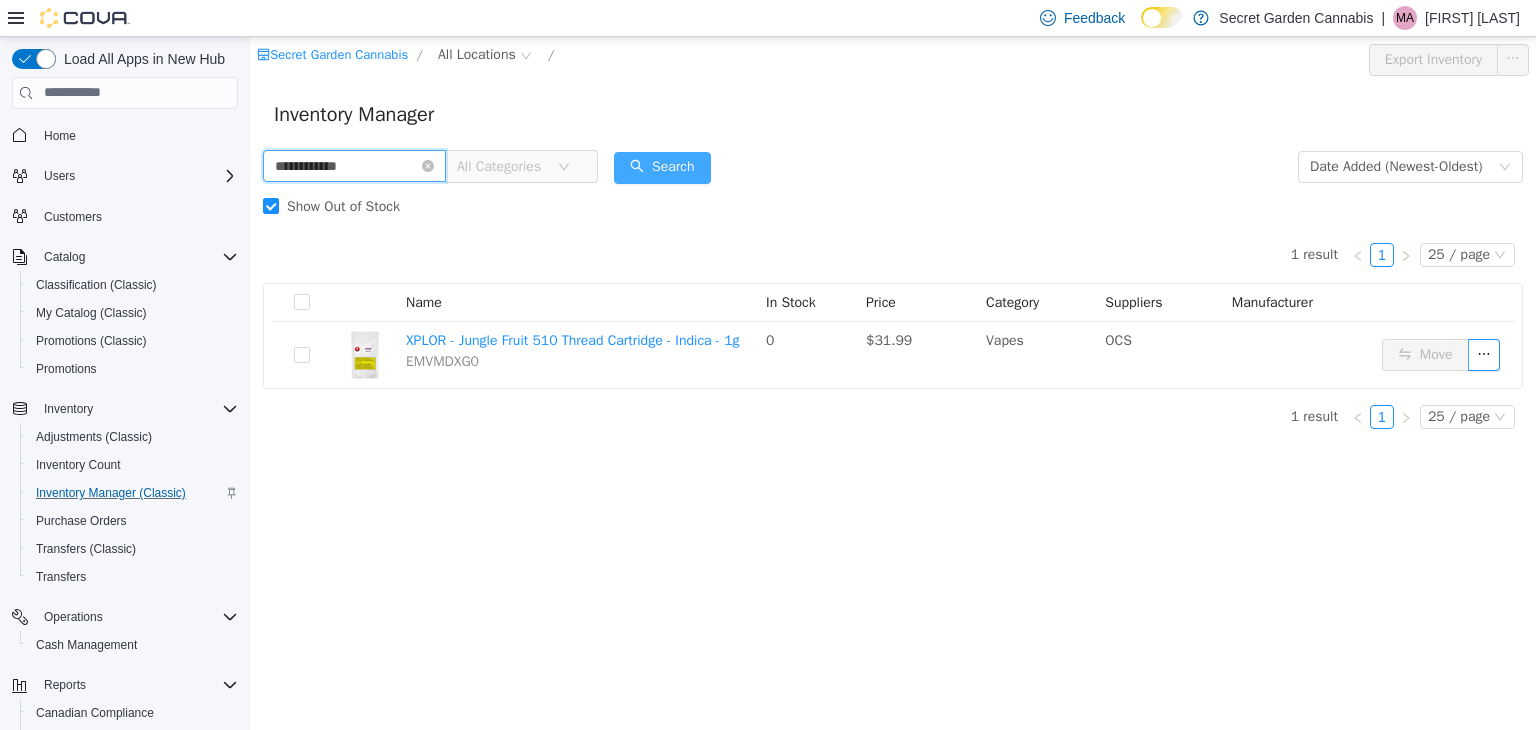 type on "**********" 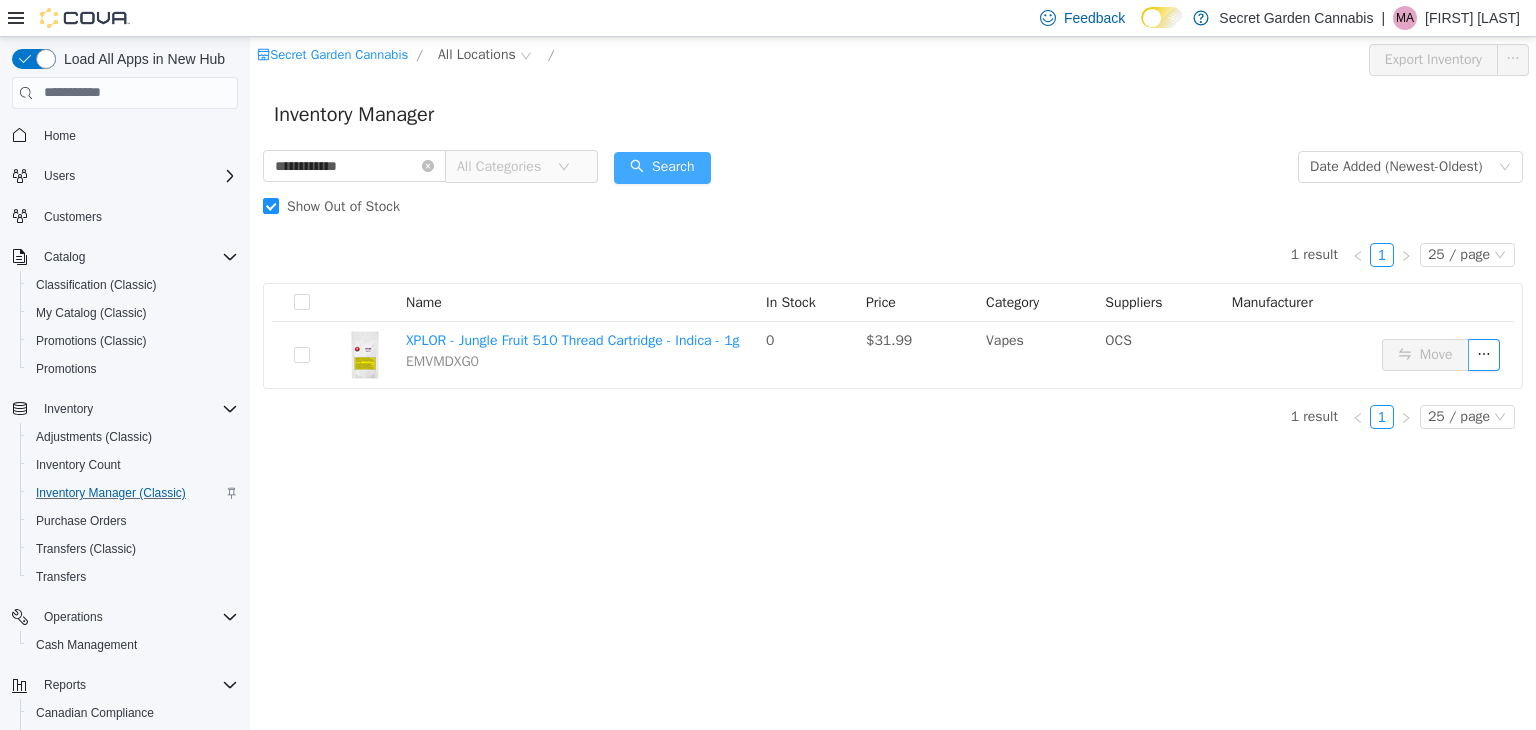 click on "Search" at bounding box center (662, 167) 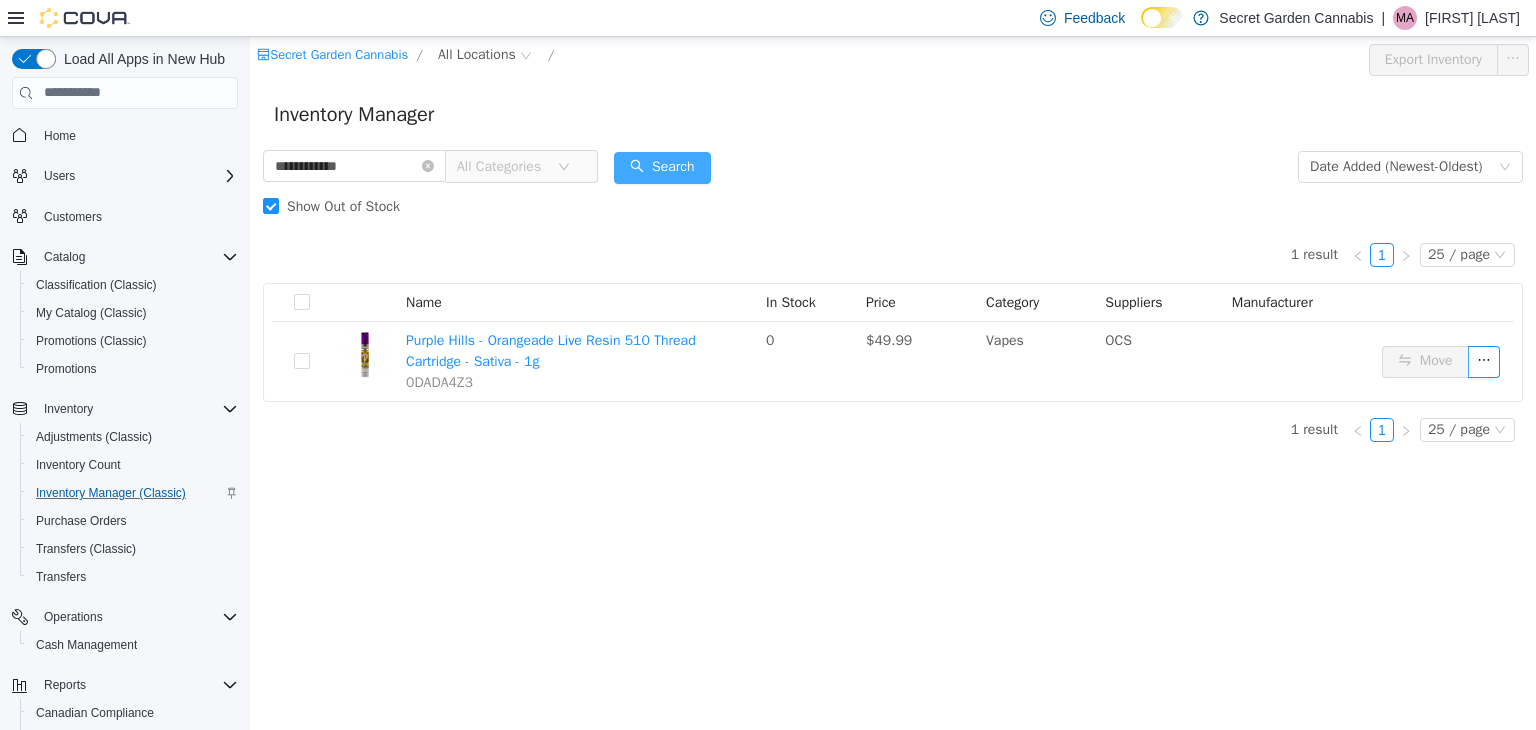 type 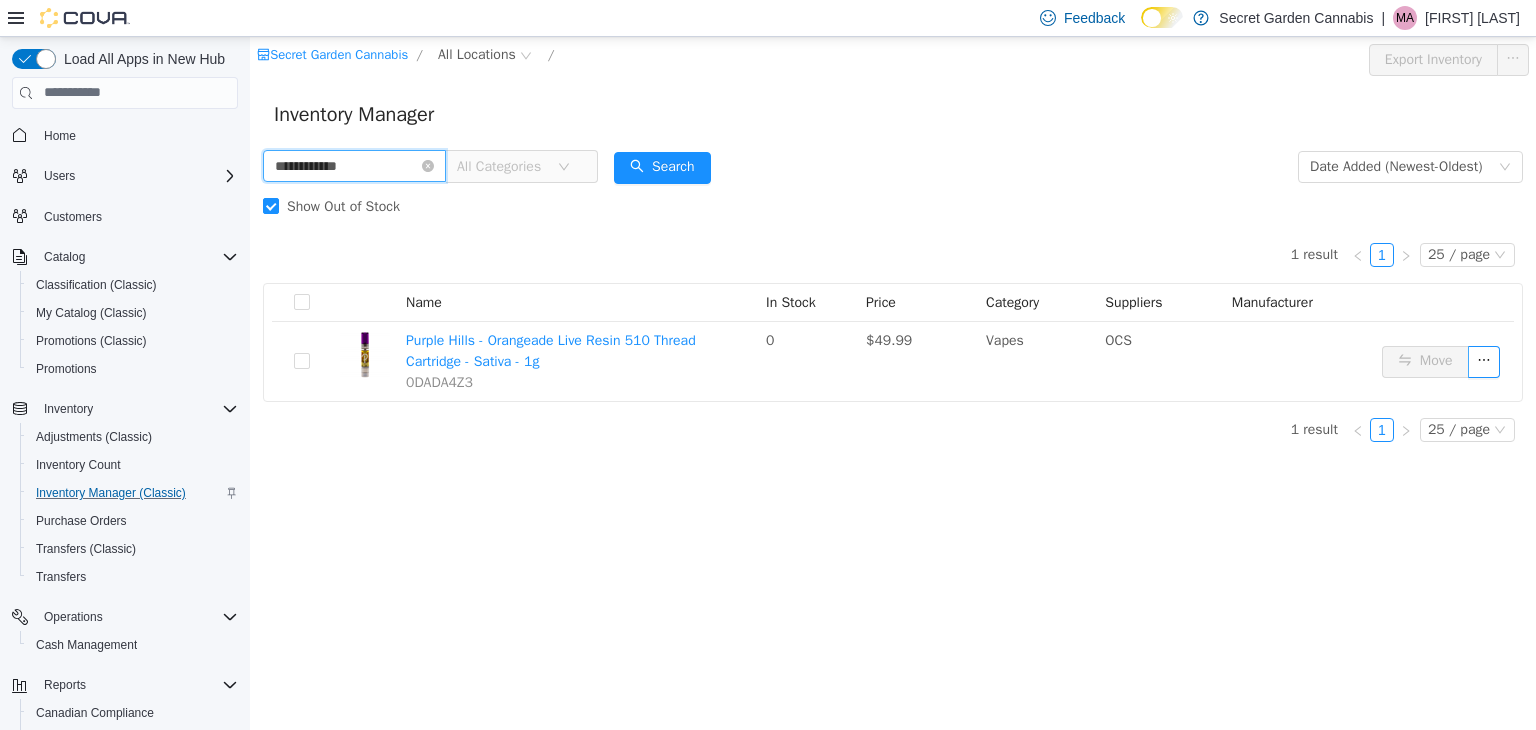 click on "**********" at bounding box center (354, 165) 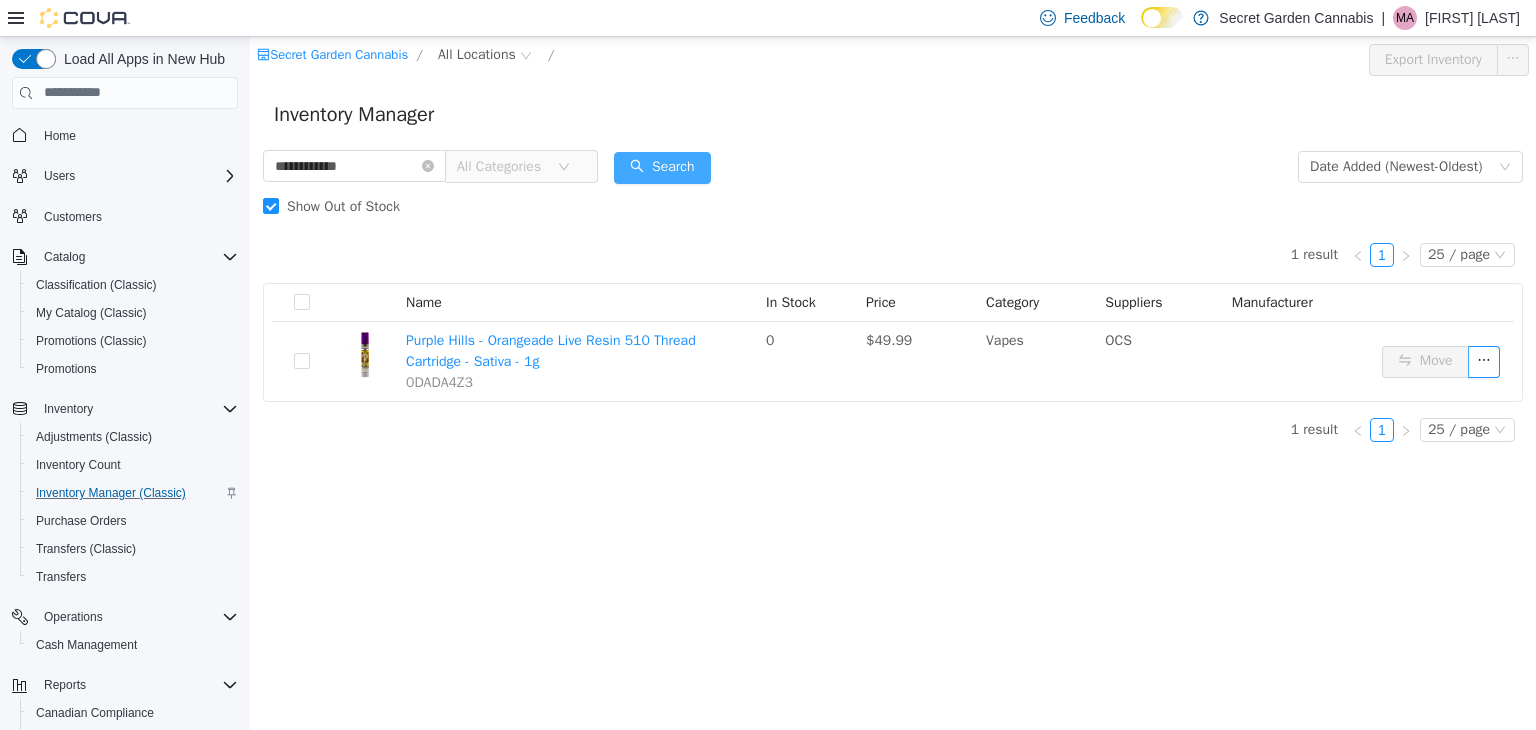 click on "Search" at bounding box center [662, 167] 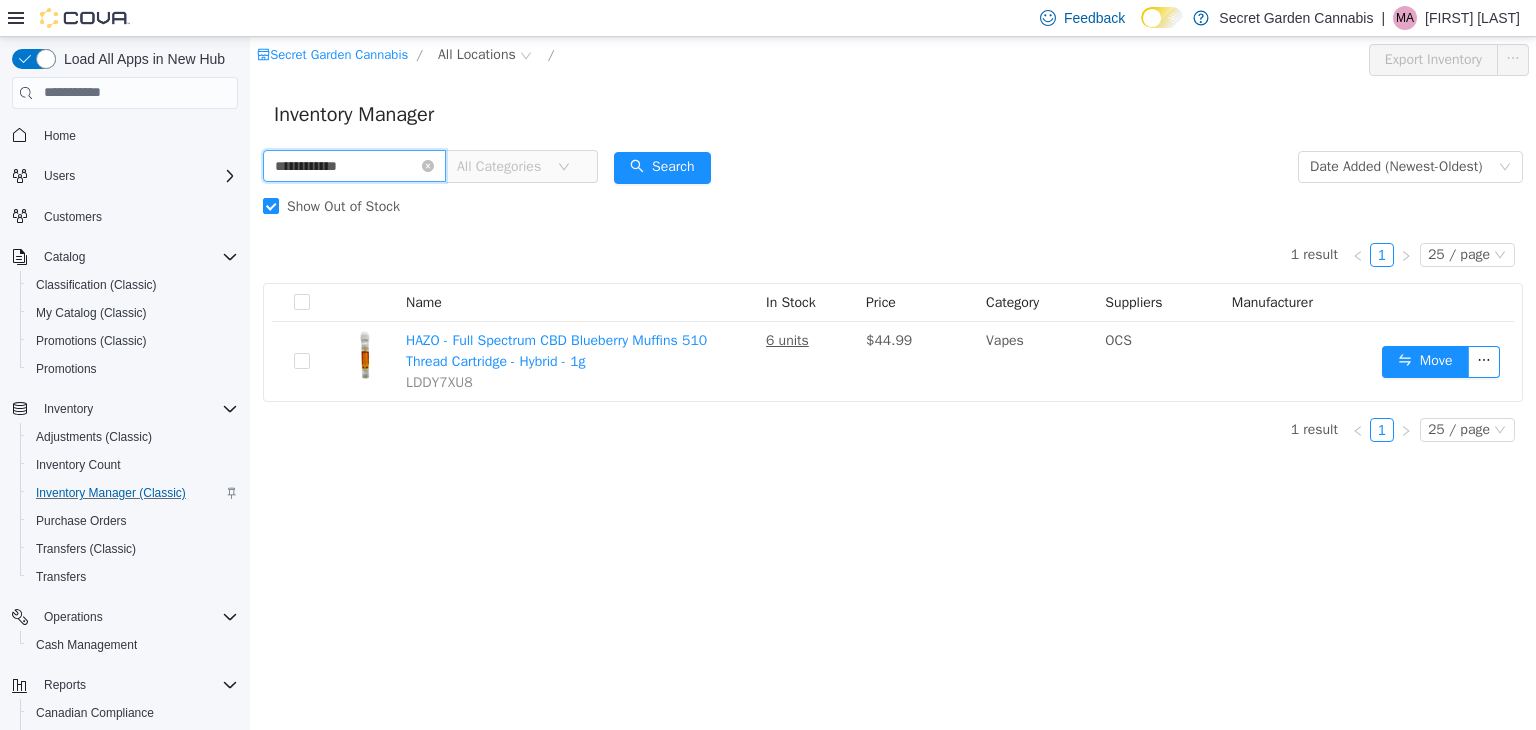 click on "**********" at bounding box center (354, 165) 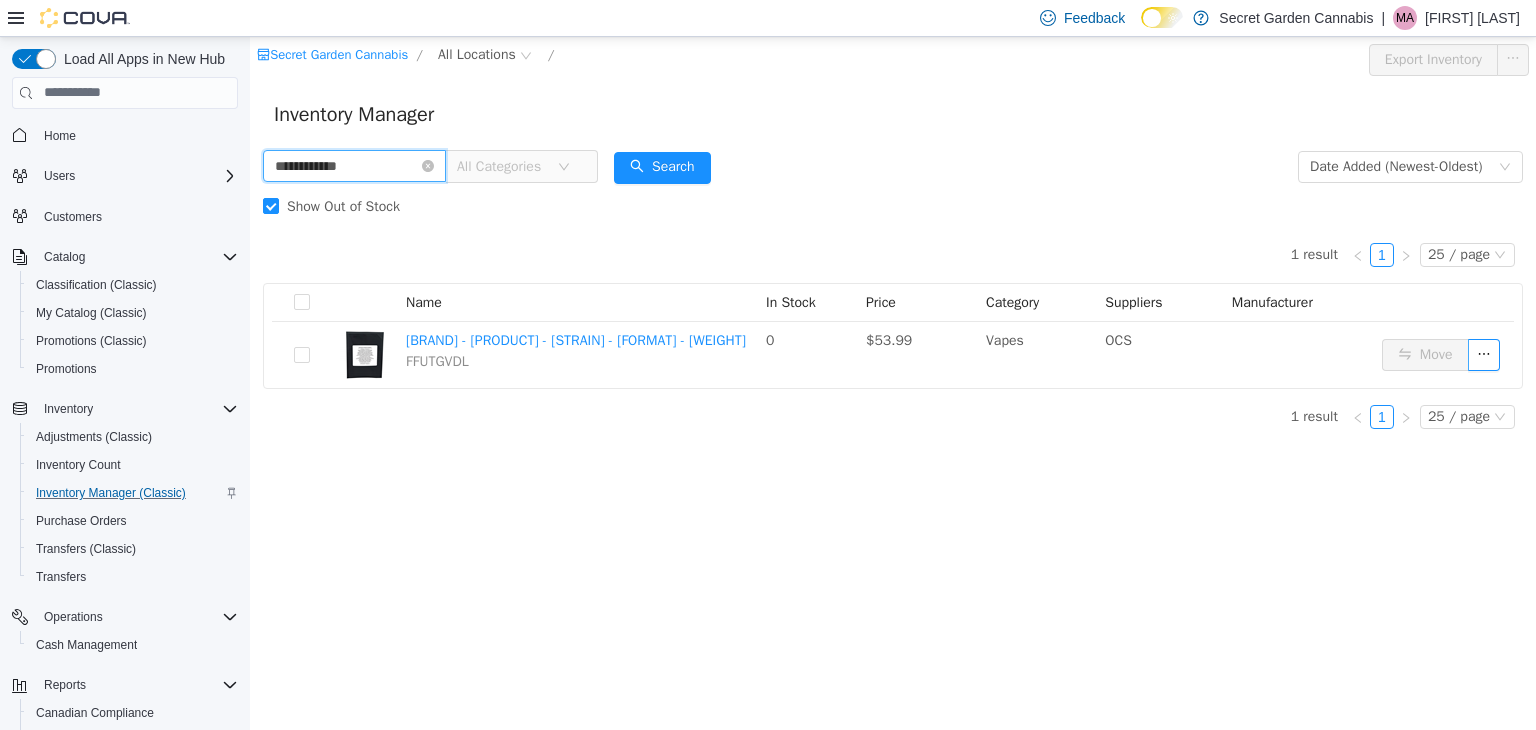 click on "**********" at bounding box center (354, 165) 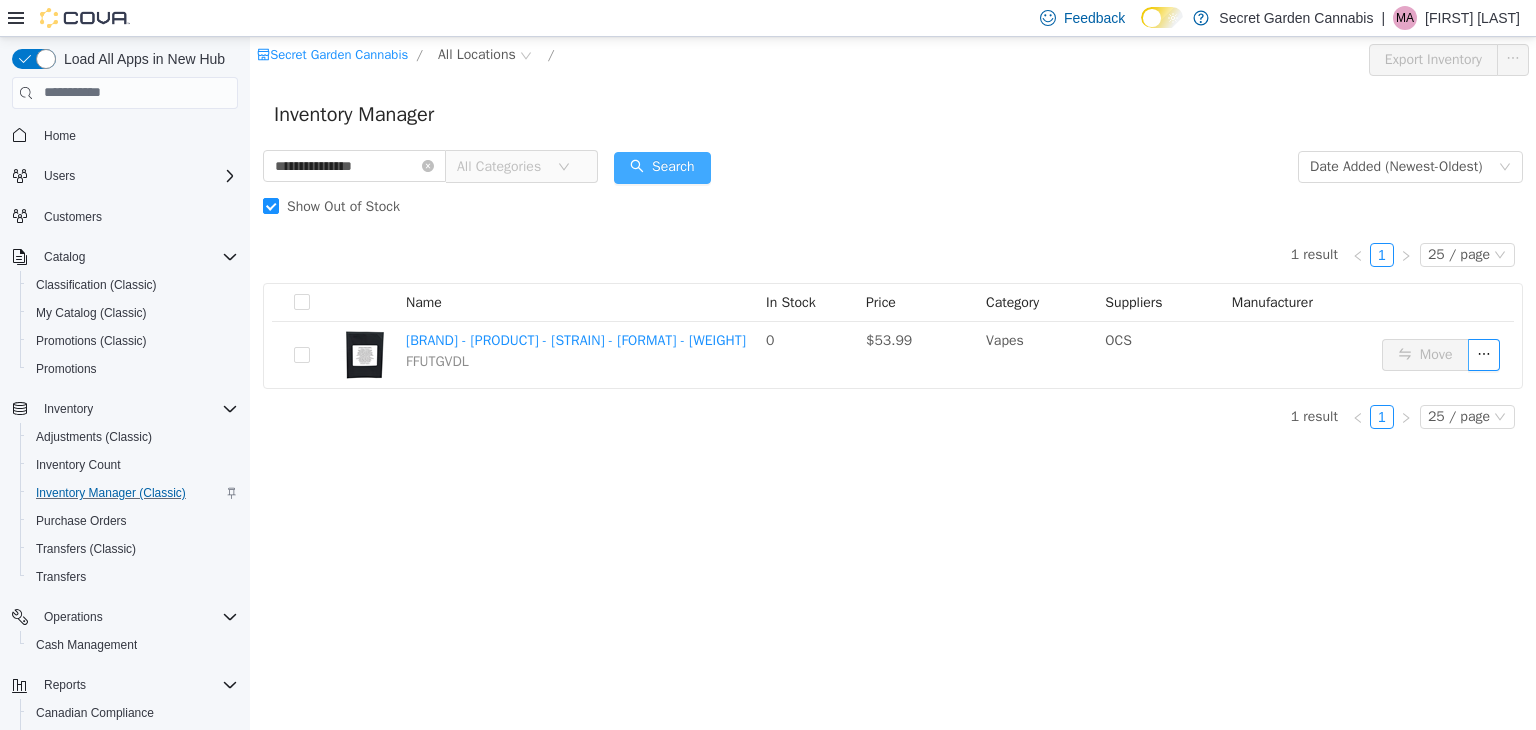 click on "Search" at bounding box center [662, 167] 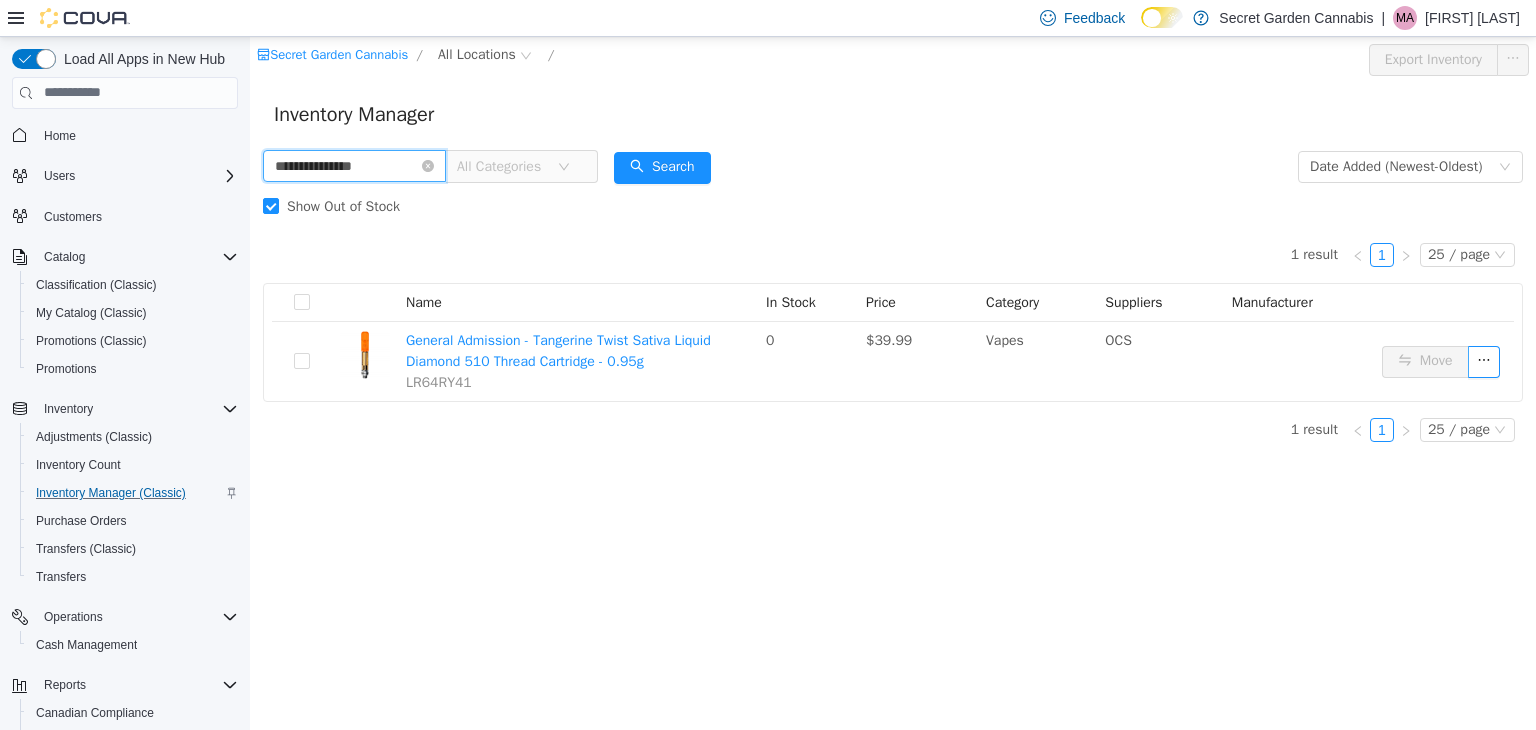 click on "**********" at bounding box center (354, 165) 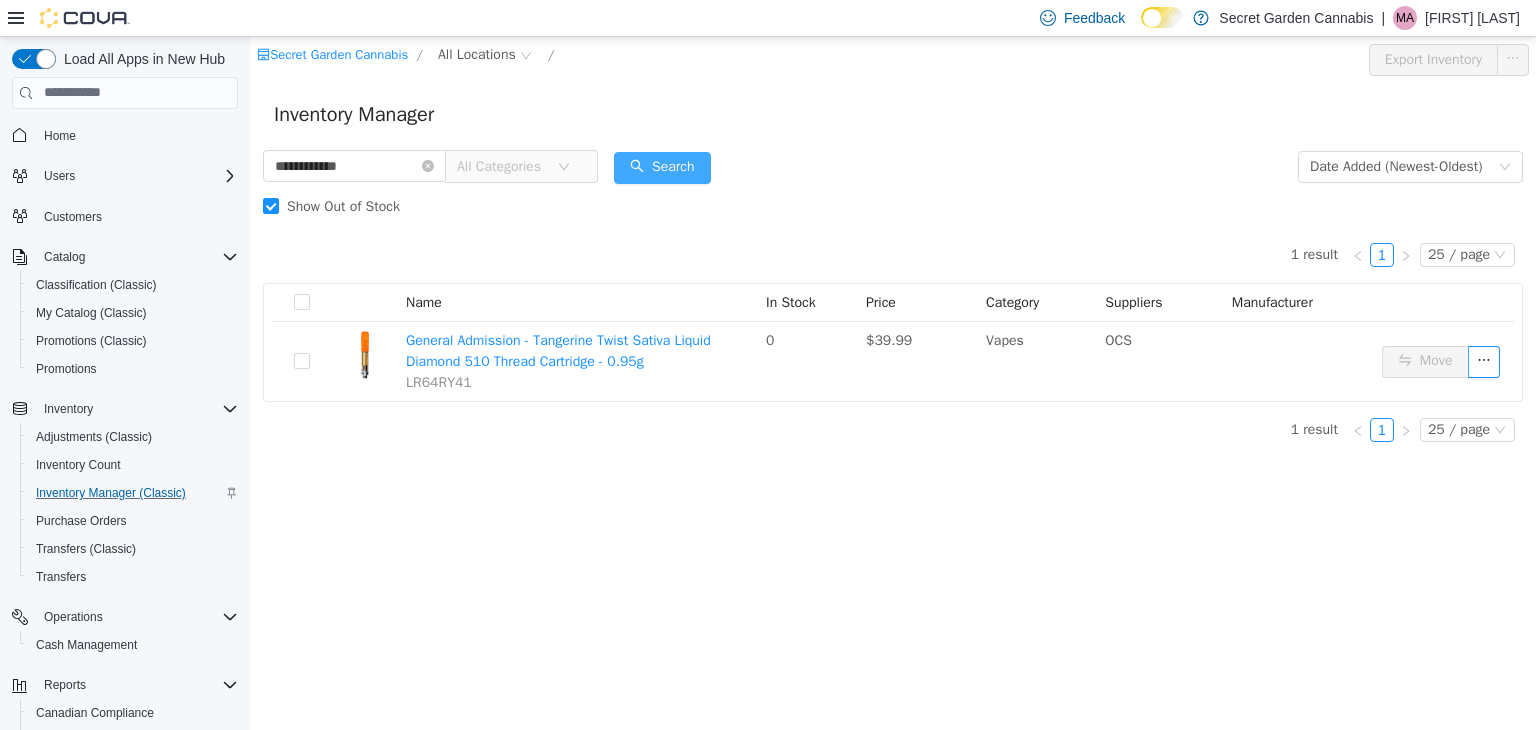 click on "Search" at bounding box center [662, 167] 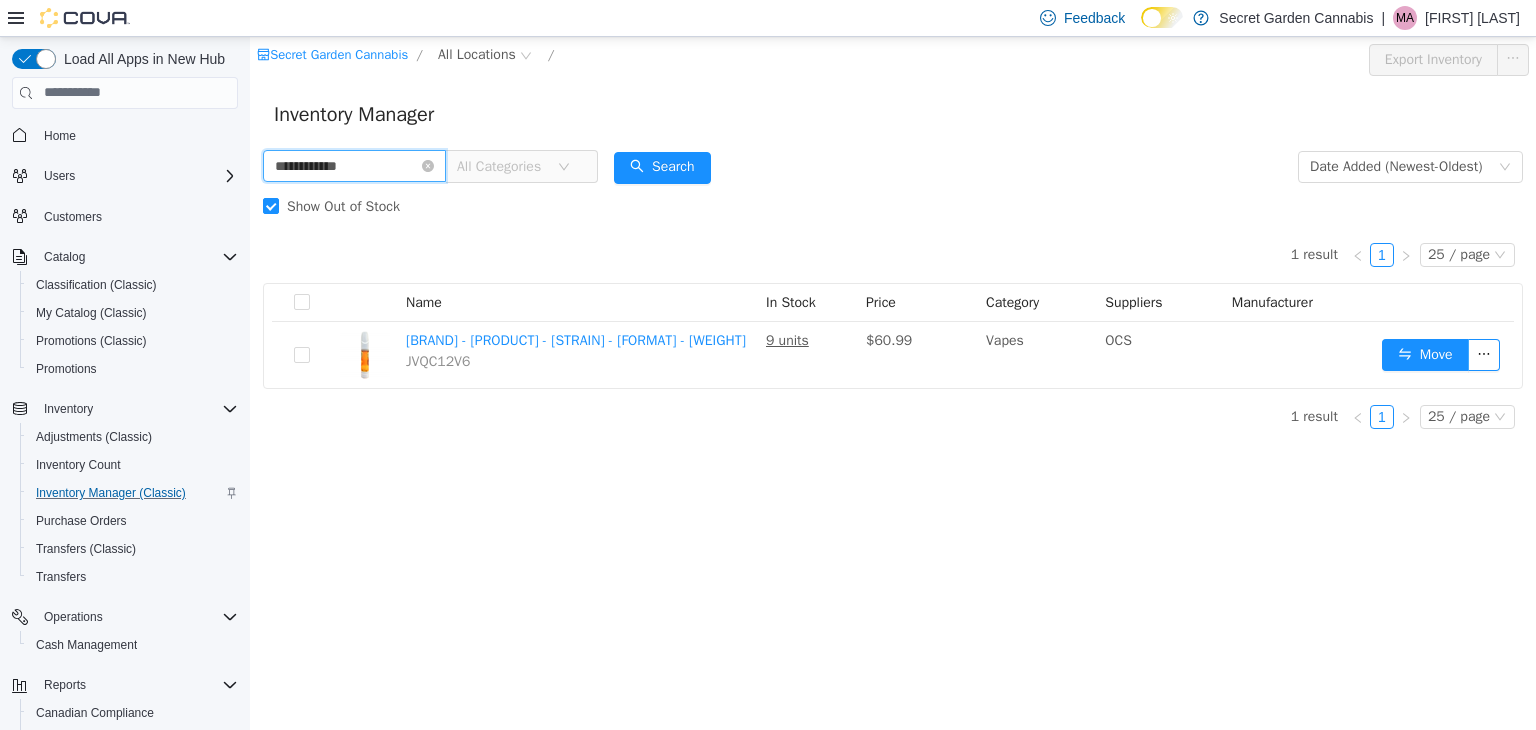 click on "**********" at bounding box center [354, 165] 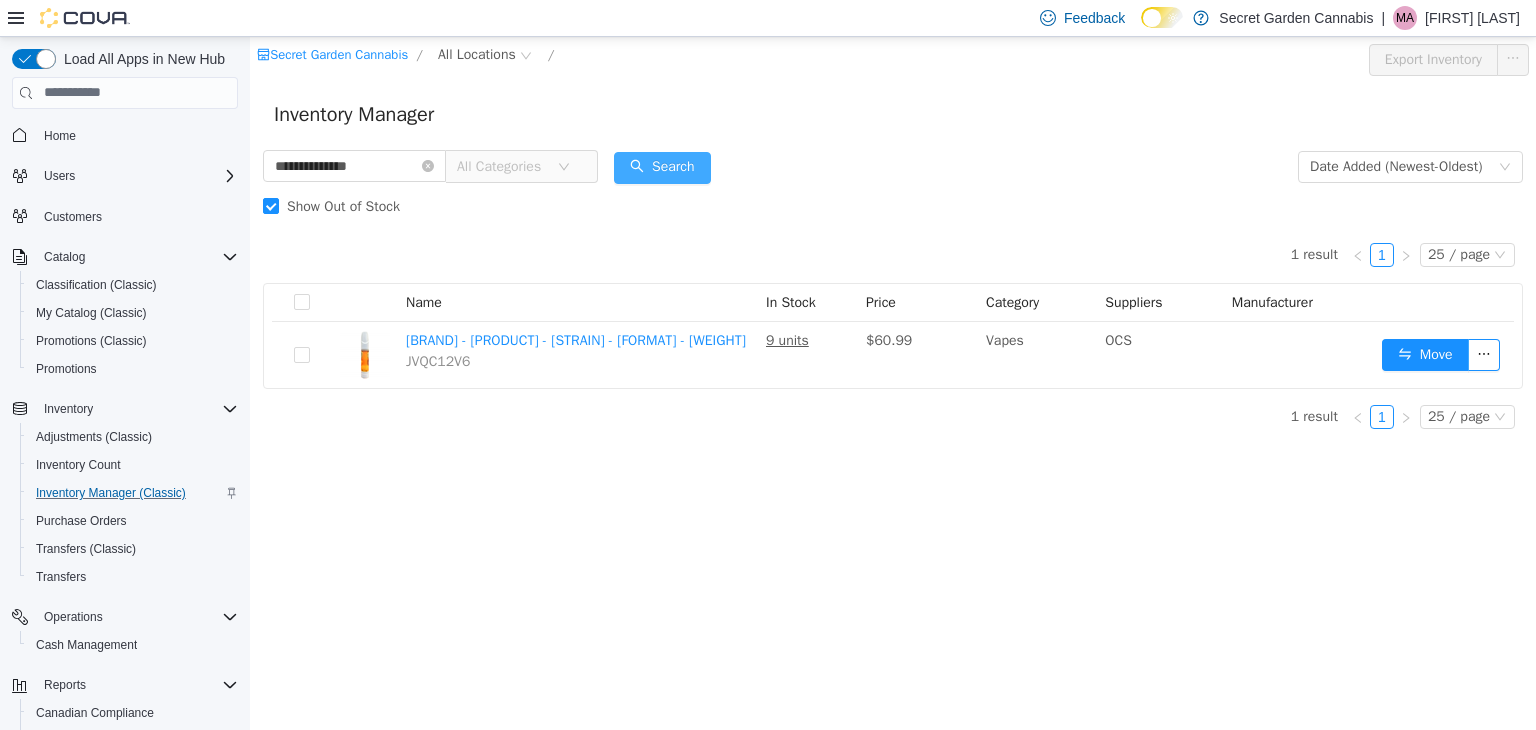click on "Search" at bounding box center [662, 167] 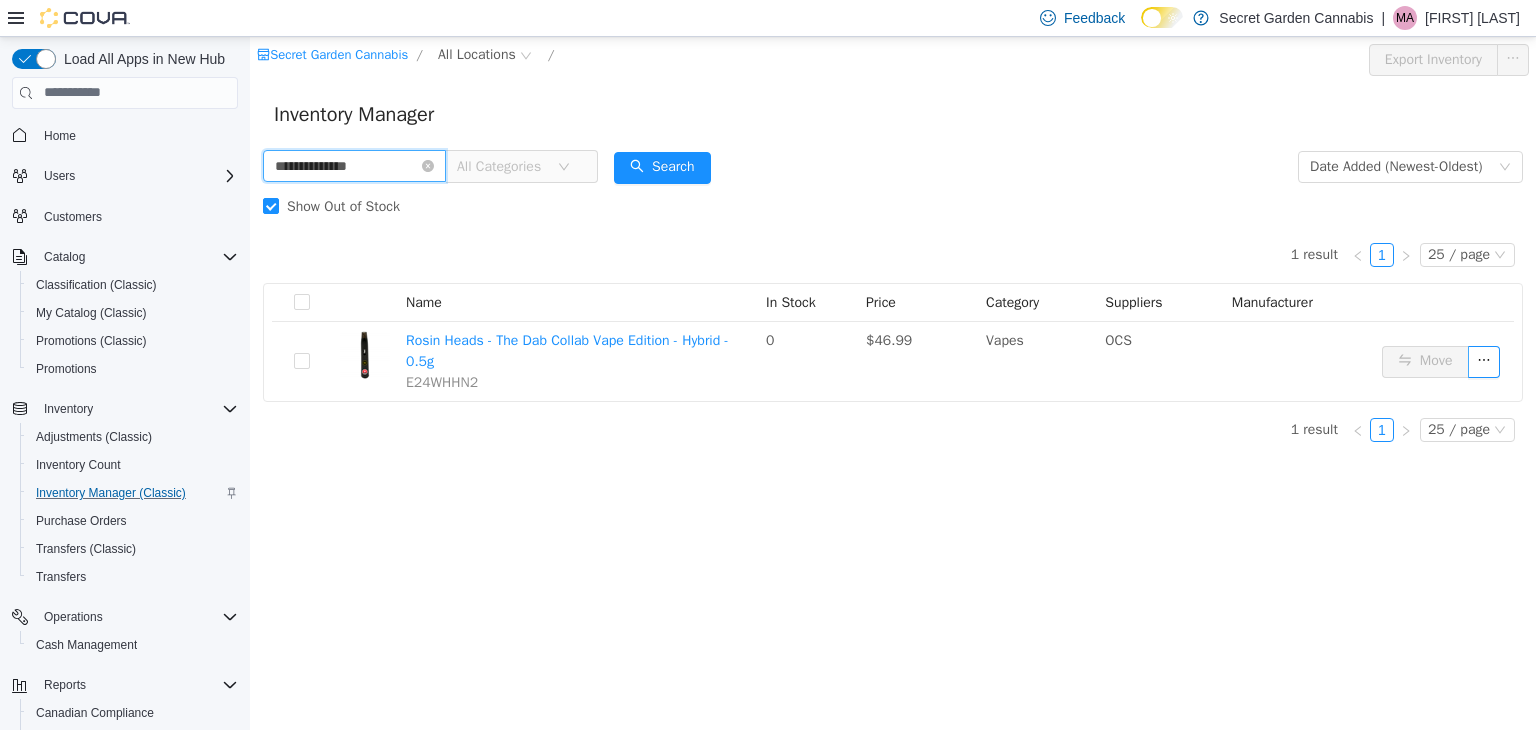 click on "**********" at bounding box center (354, 165) 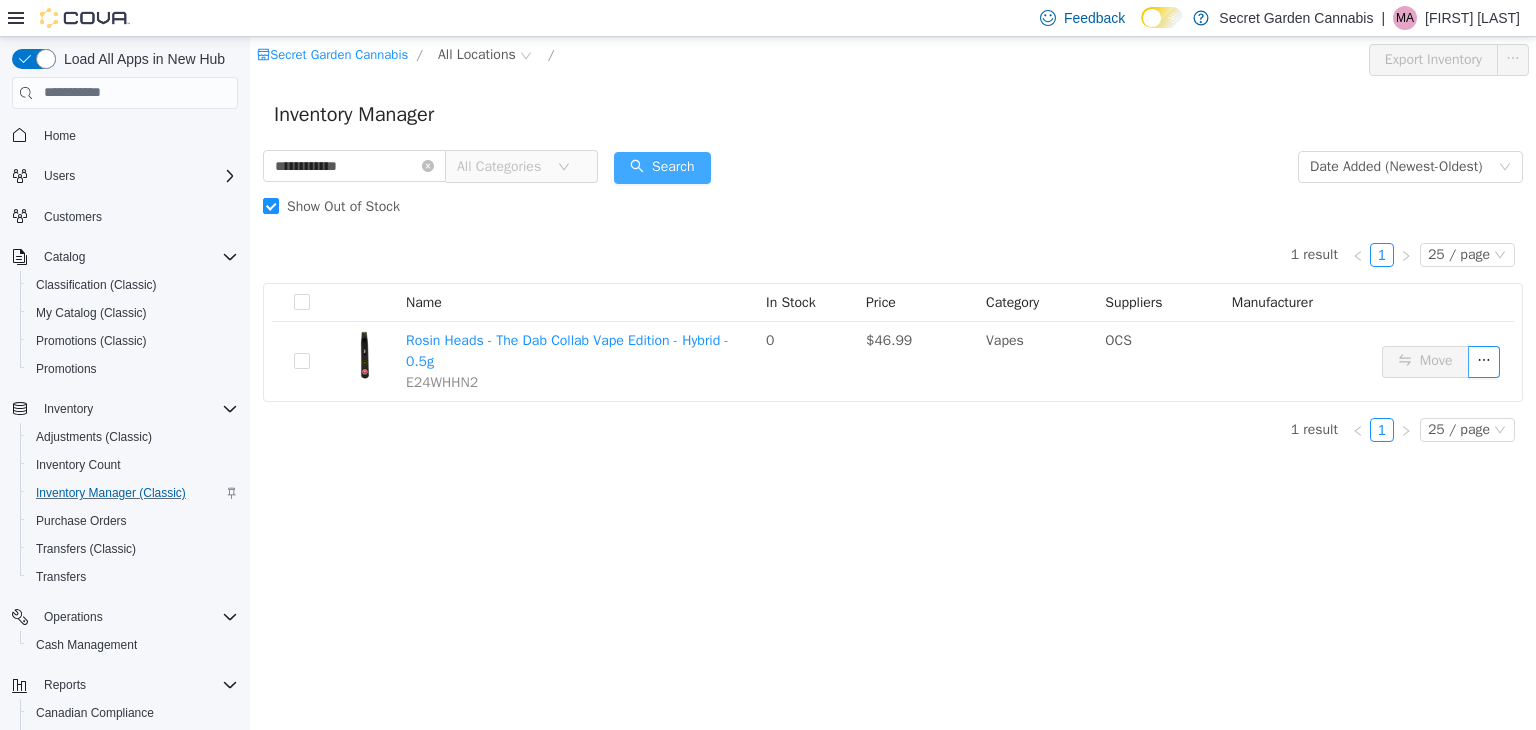 click on "Search" at bounding box center (662, 167) 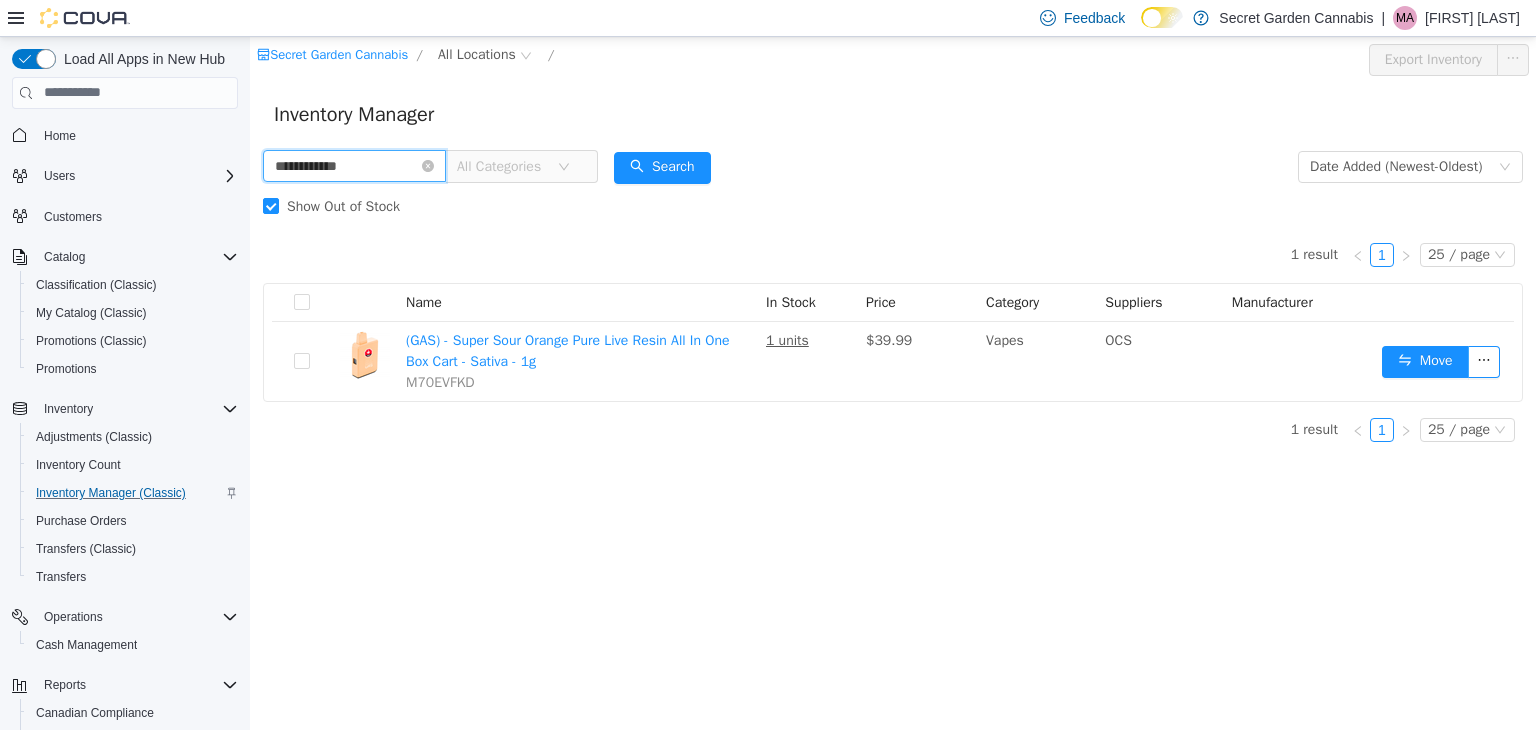 click on "**********" at bounding box center (354, 165) 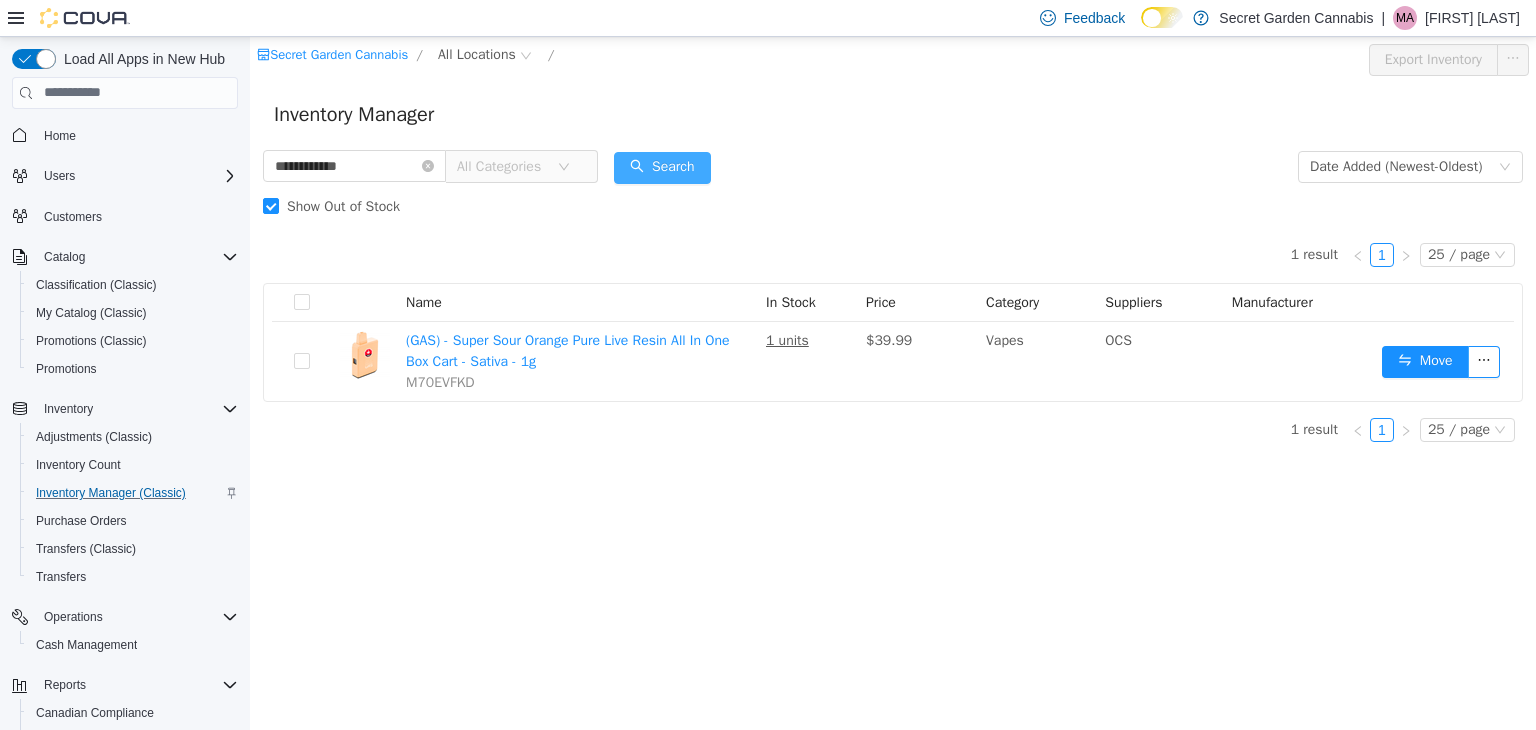 click on "Search" at bounding box center (662, 167) 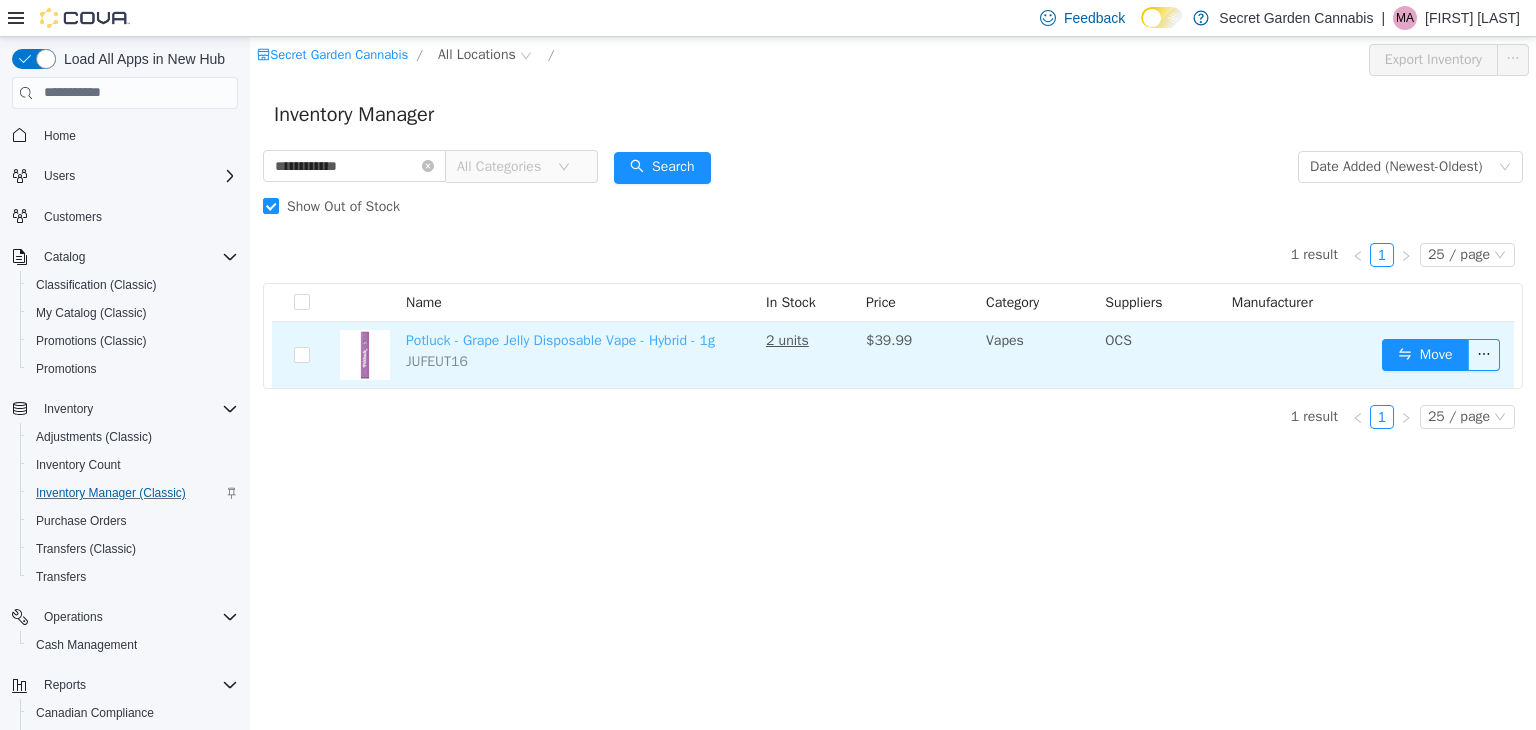 click on "Potluck - Grape Jelly Disposable Vape - Hybrid - 1g" at bounding box center (560, 339) 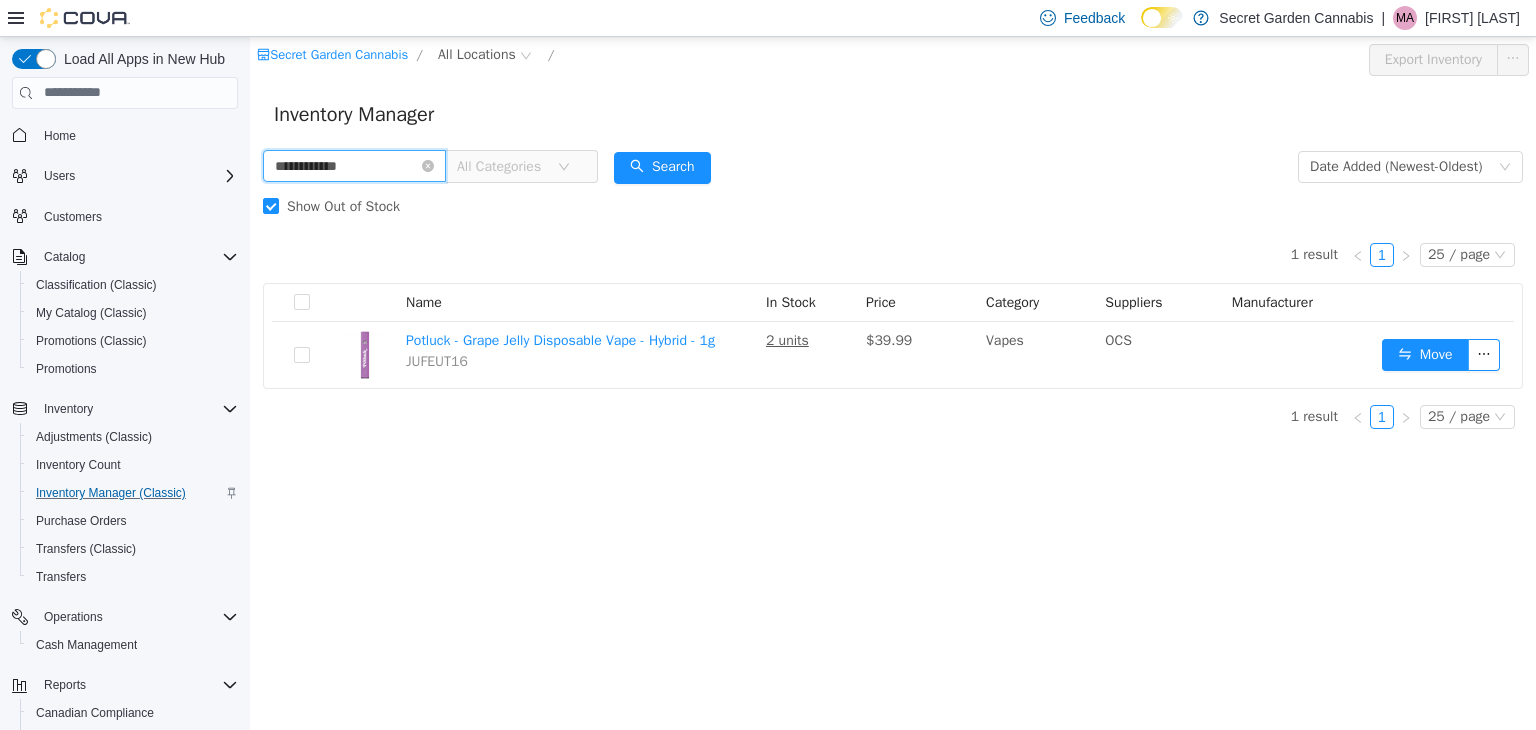 click on "**********" at bounding box center [354, 165] 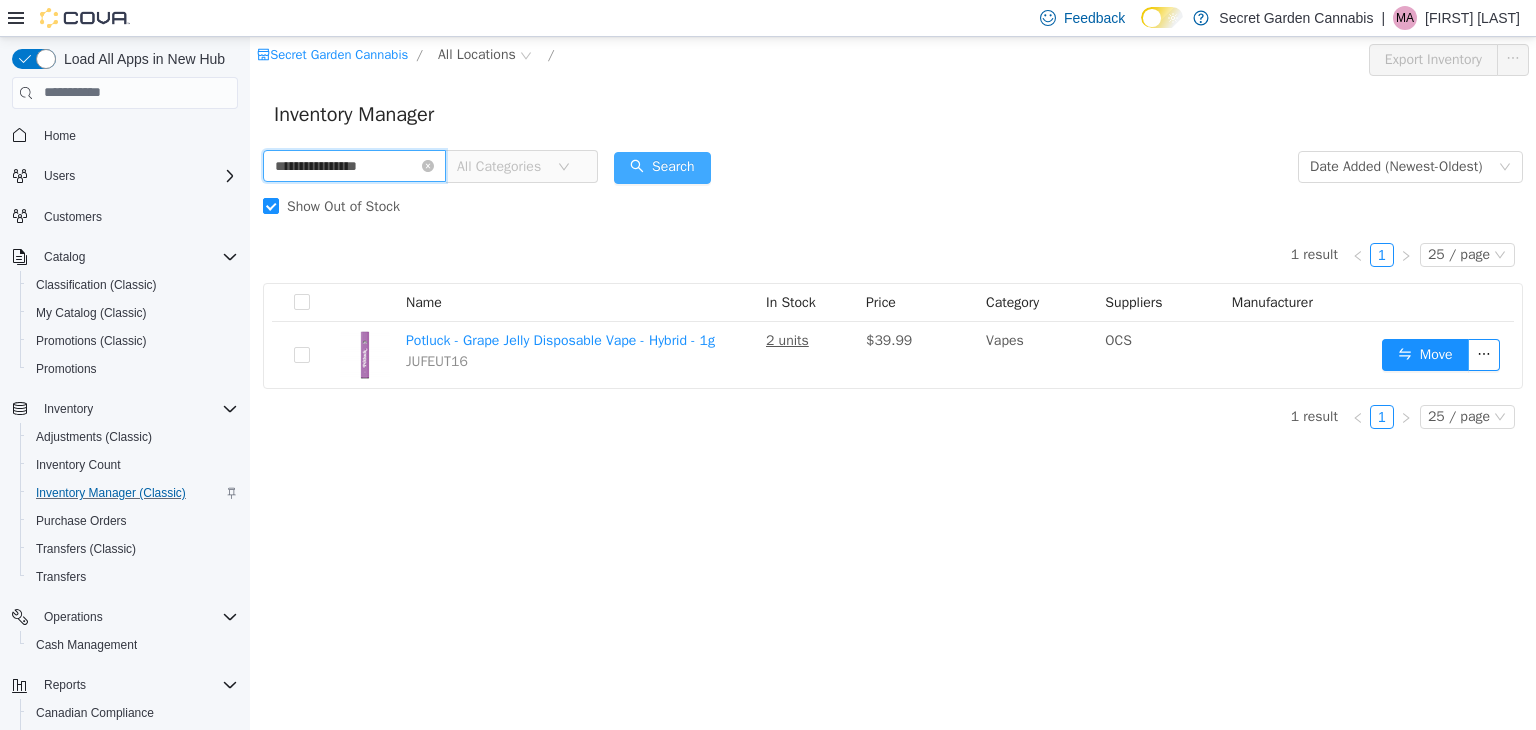 type on "**********" 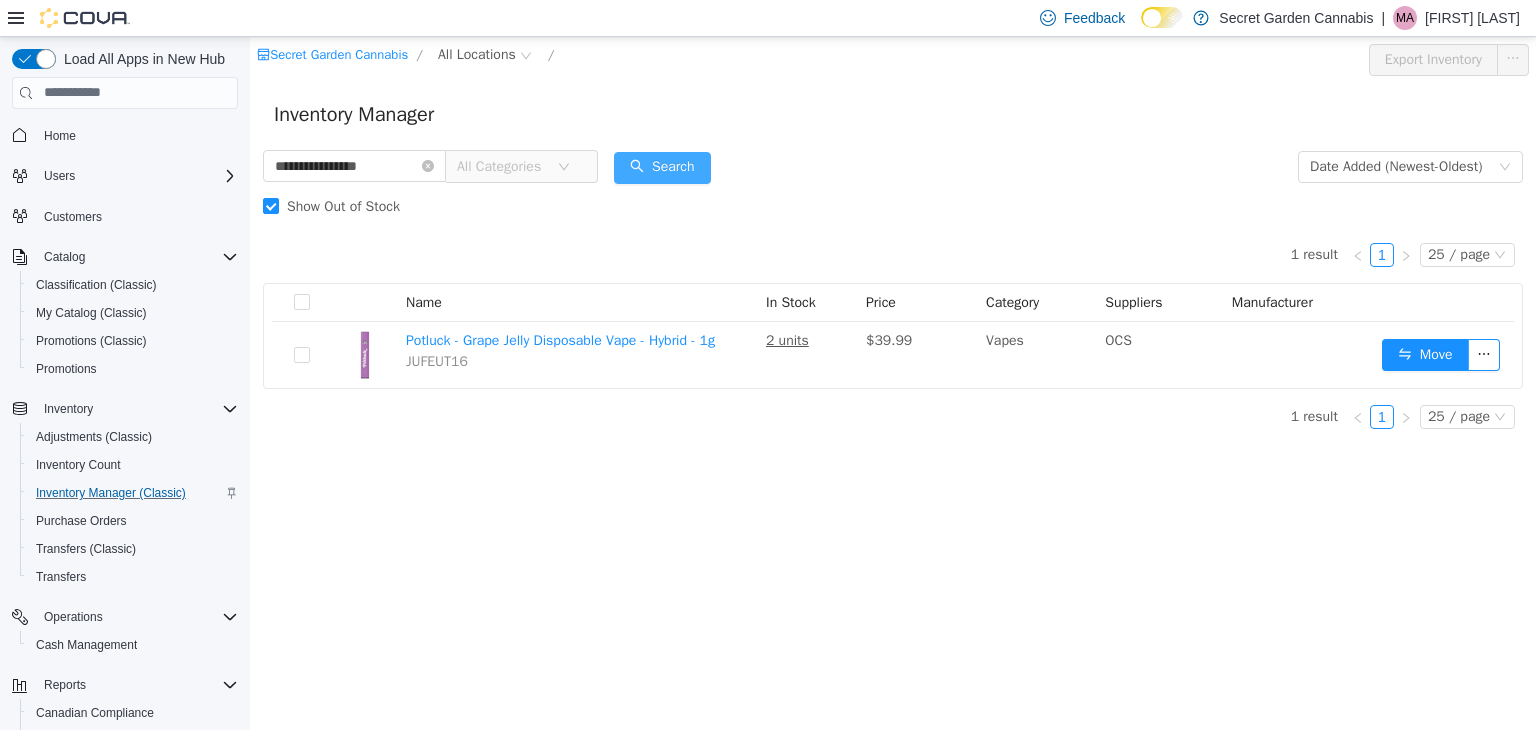 click on "Search" at bounding box center [662, 167] 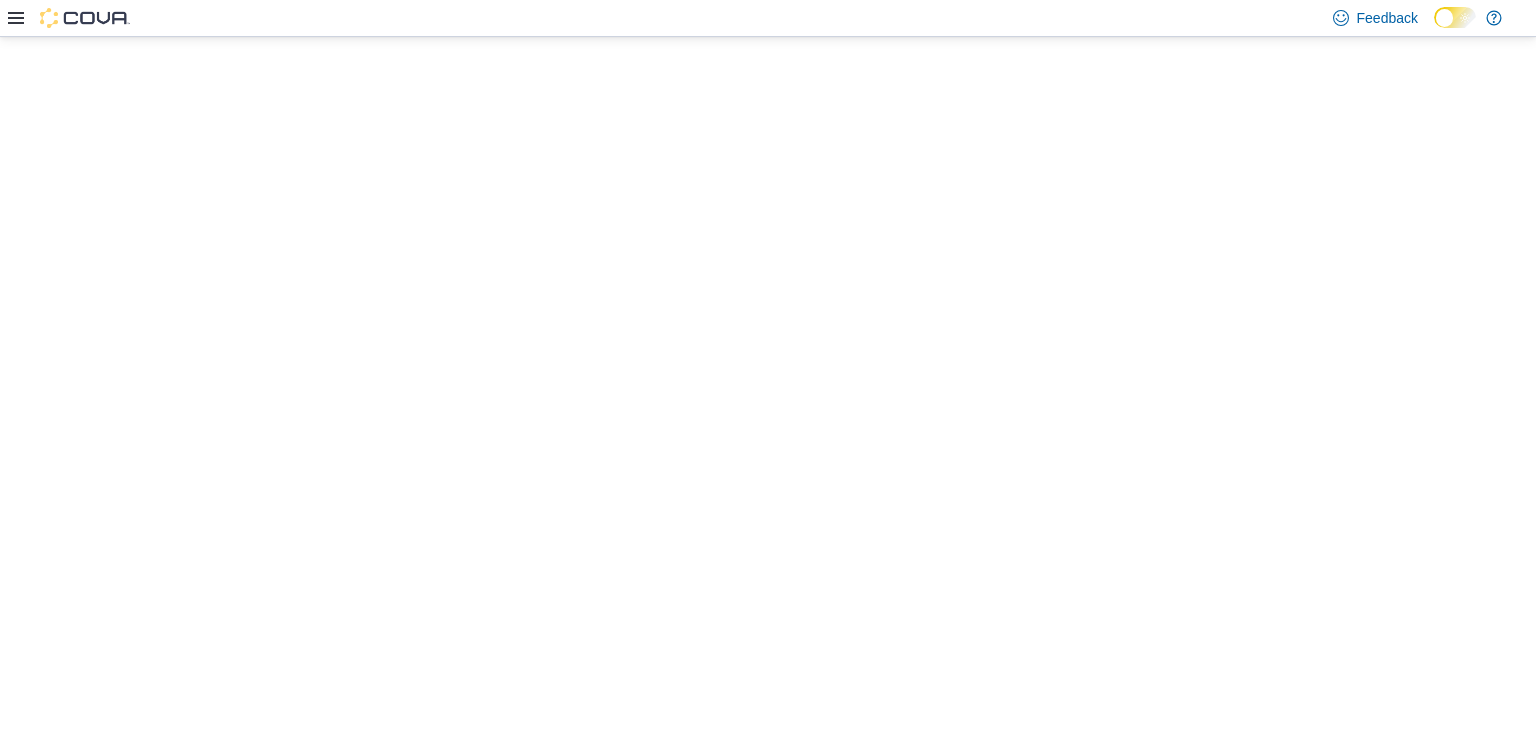 scroll, scrollTop: 0, scrollLeft: 0, axis: both 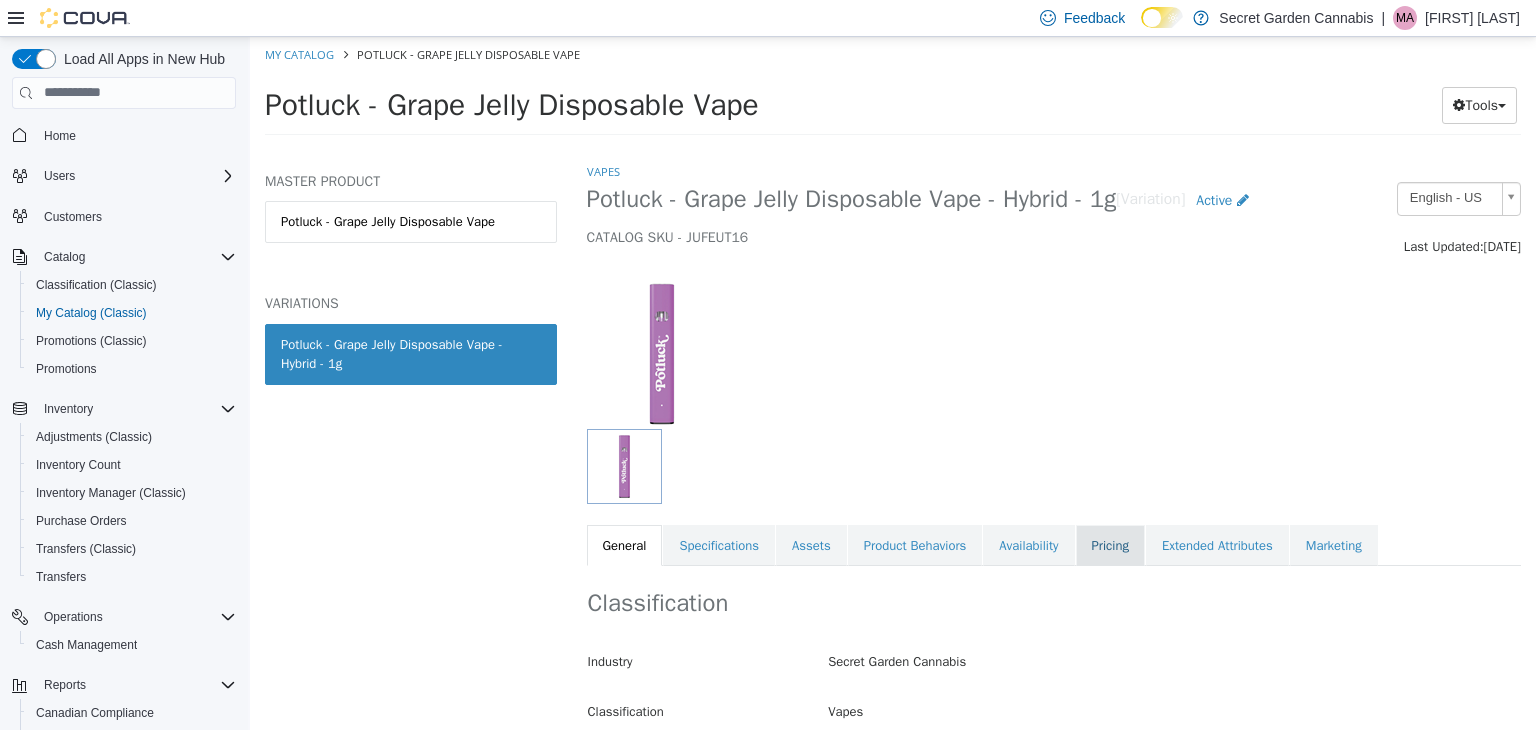 click on "Pricing" at bounding box center [1110, 545] 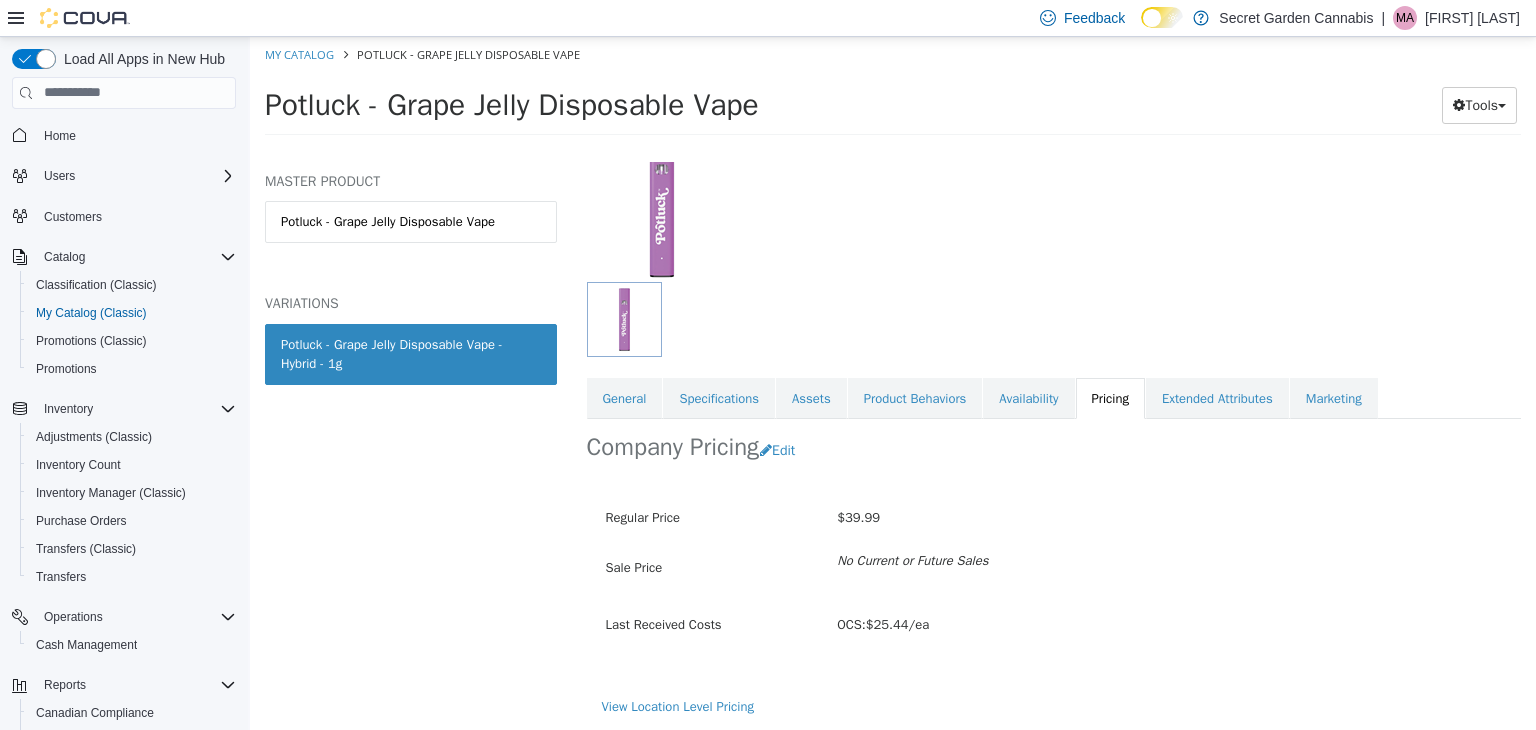 scroll, scrollTop: 0, scrollLeft: 0, axis: both 